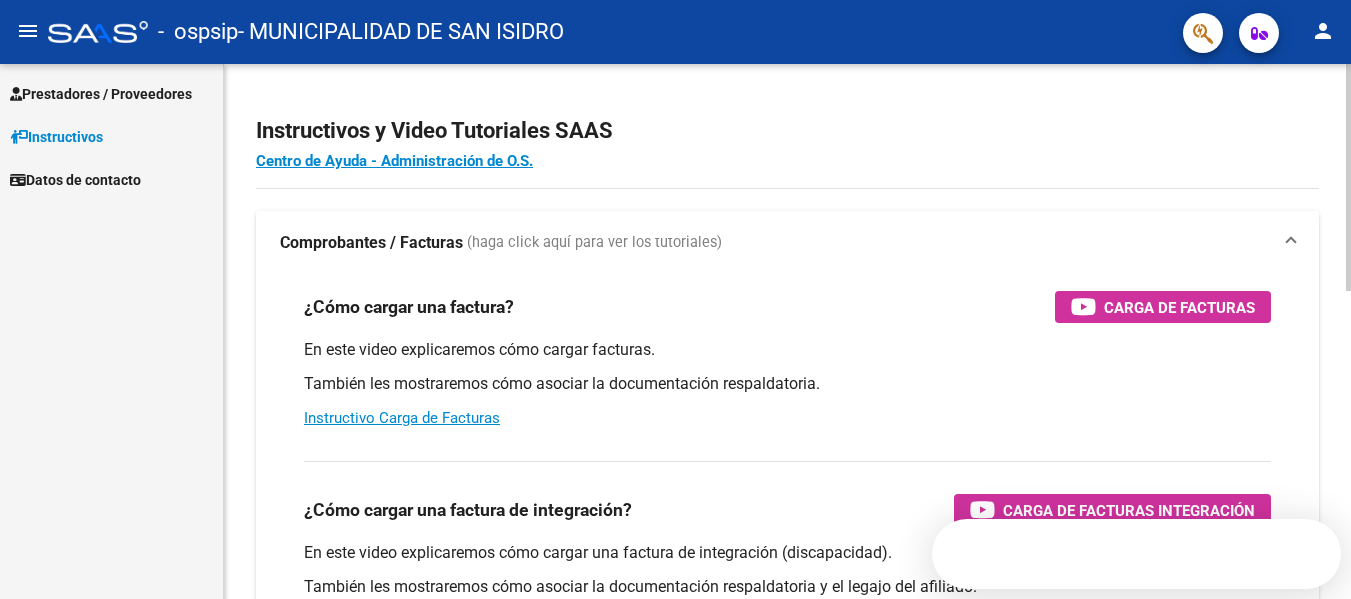 scroll, scrollTop: 0, scrollLeft: 0, axis: both 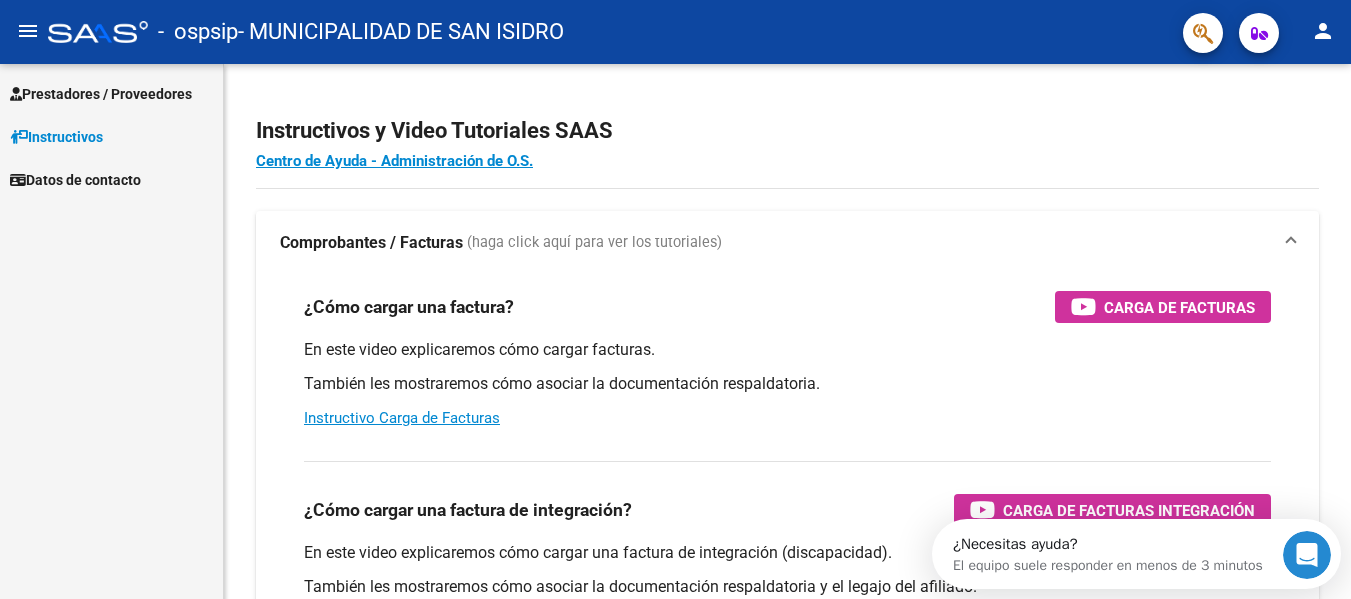click on "Prestadores / Proveedores" at bounding box center (101, 94) 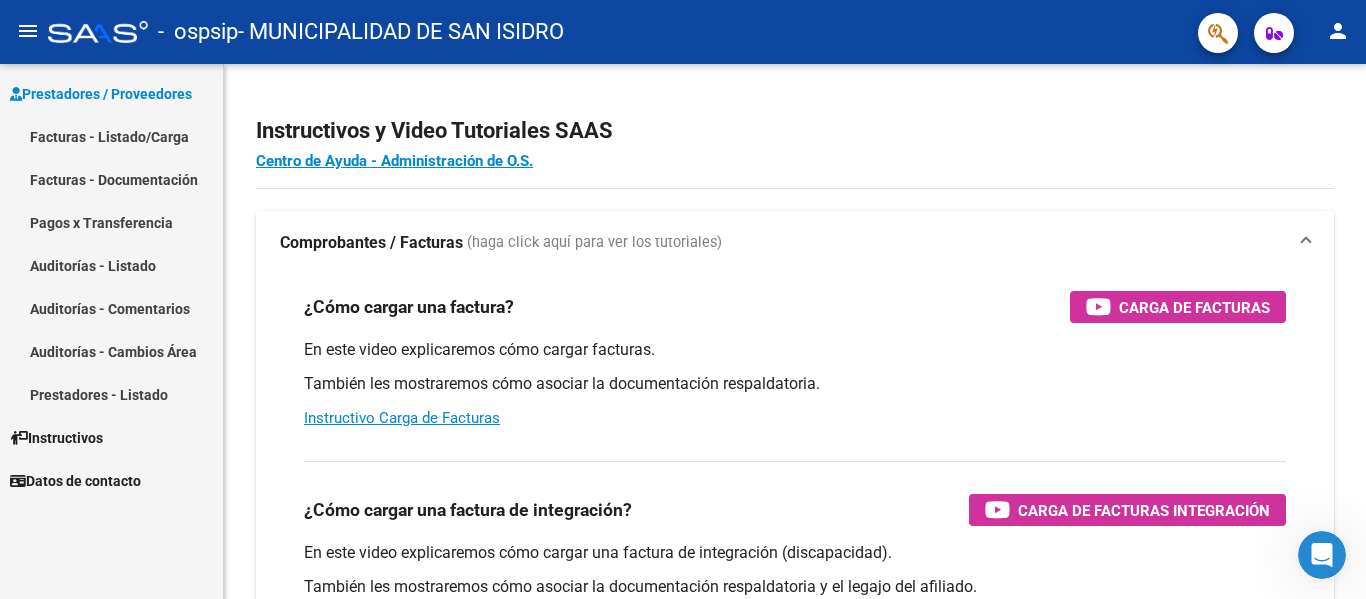click on "Facturas - Listado/Carga" at bounding box center [111, 136] 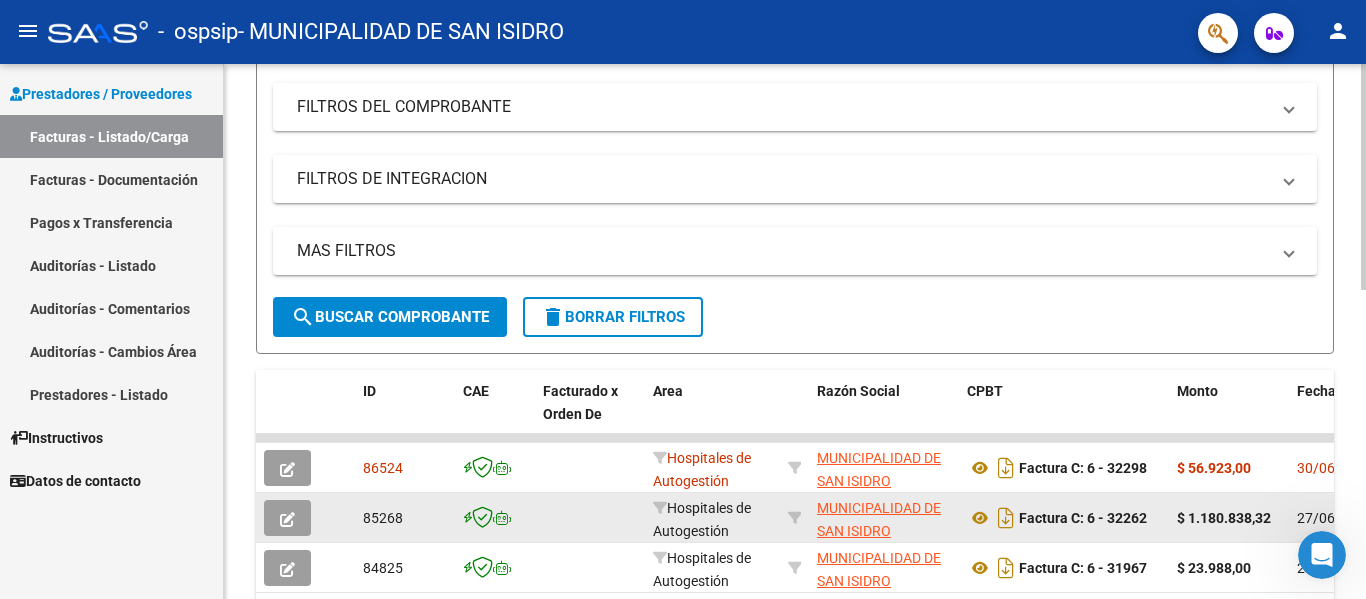 scroll, scrollTop: 400, scrollLeft: 0, axis: vertical 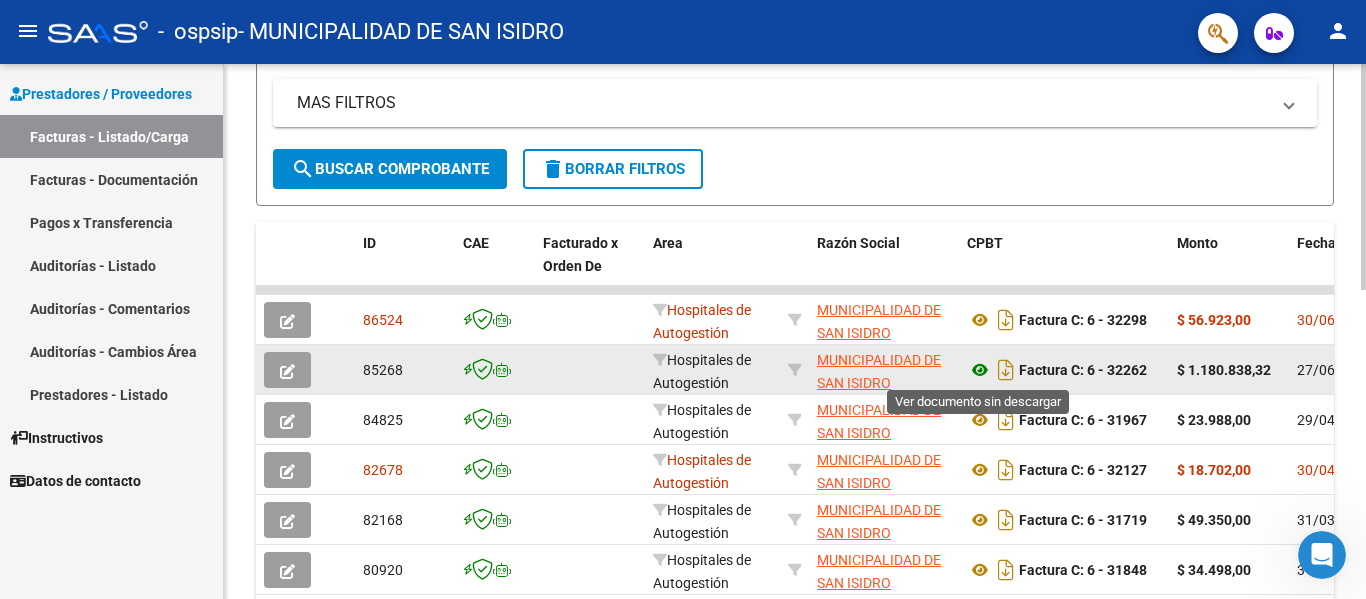 click 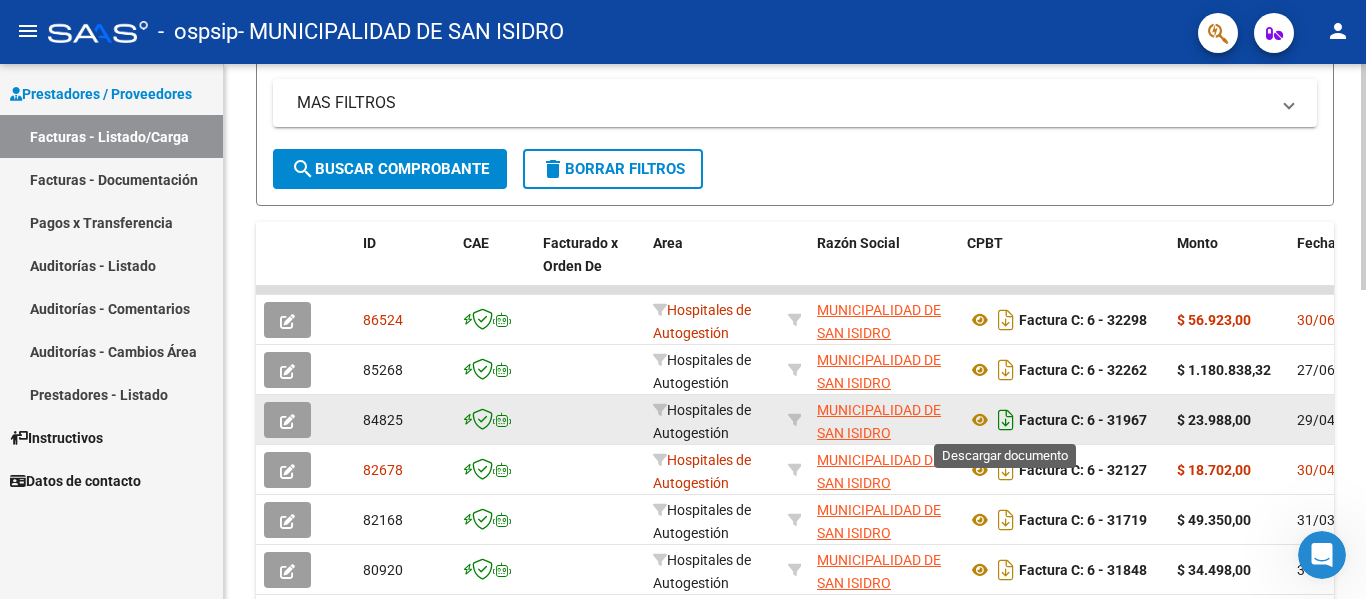 click 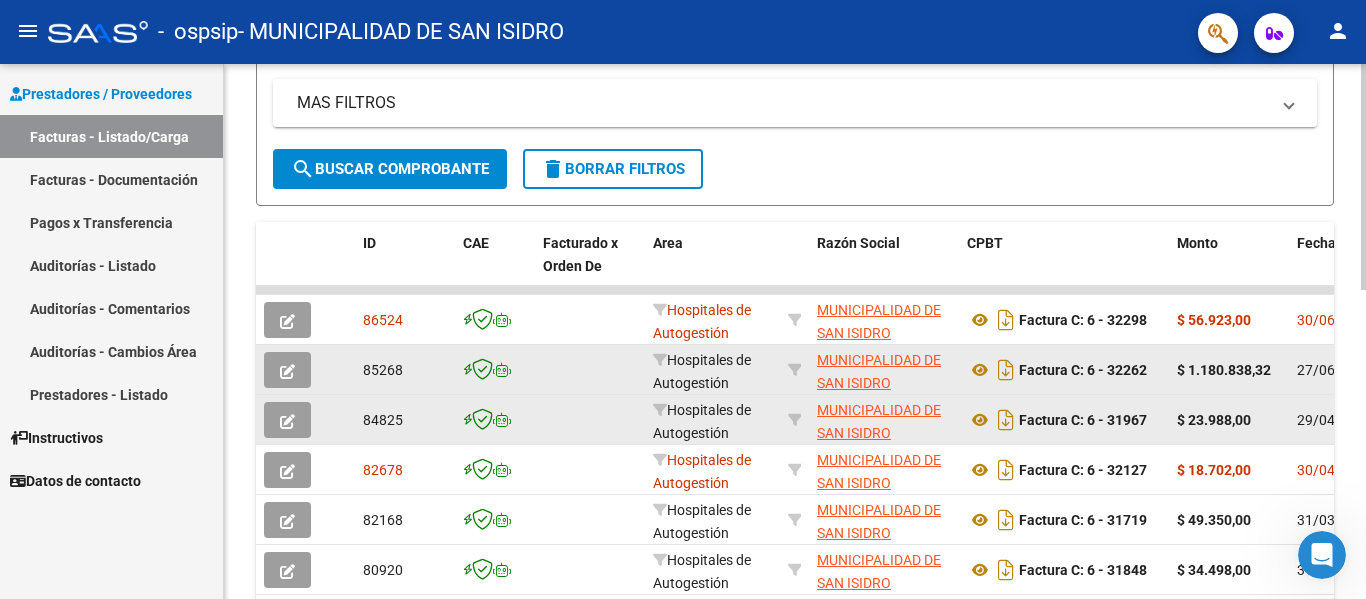 click 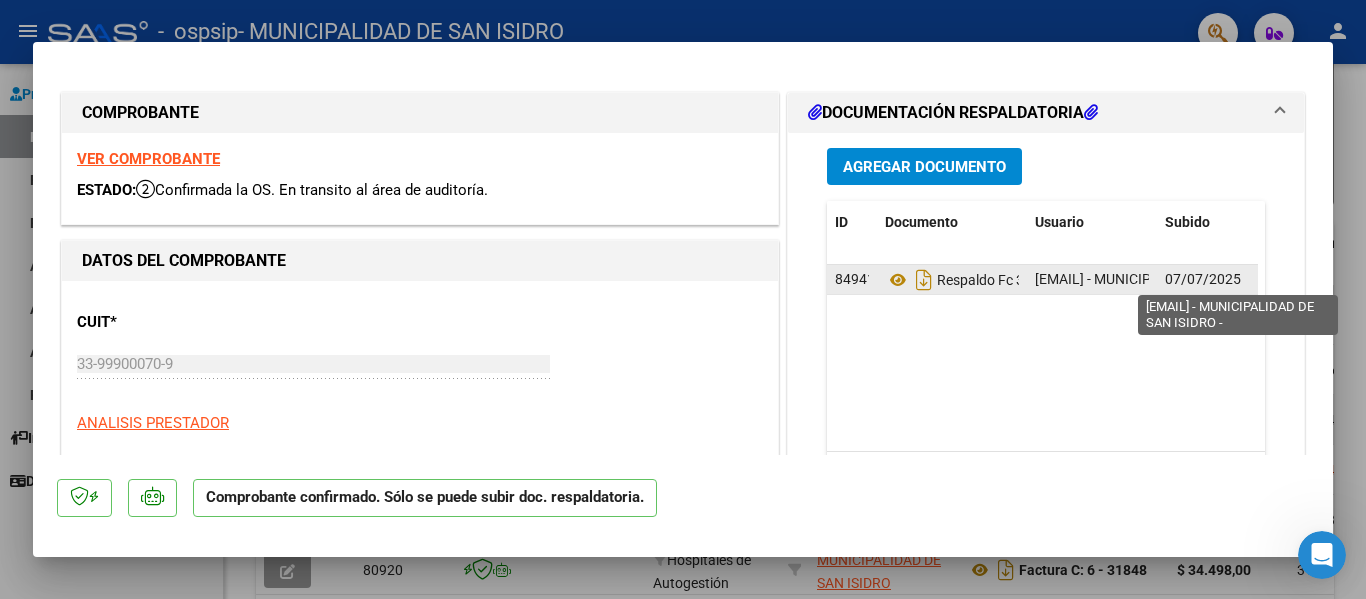 click on "[EMAIL] - MUNICIPALIDAD DE SAN ISIDRO -" 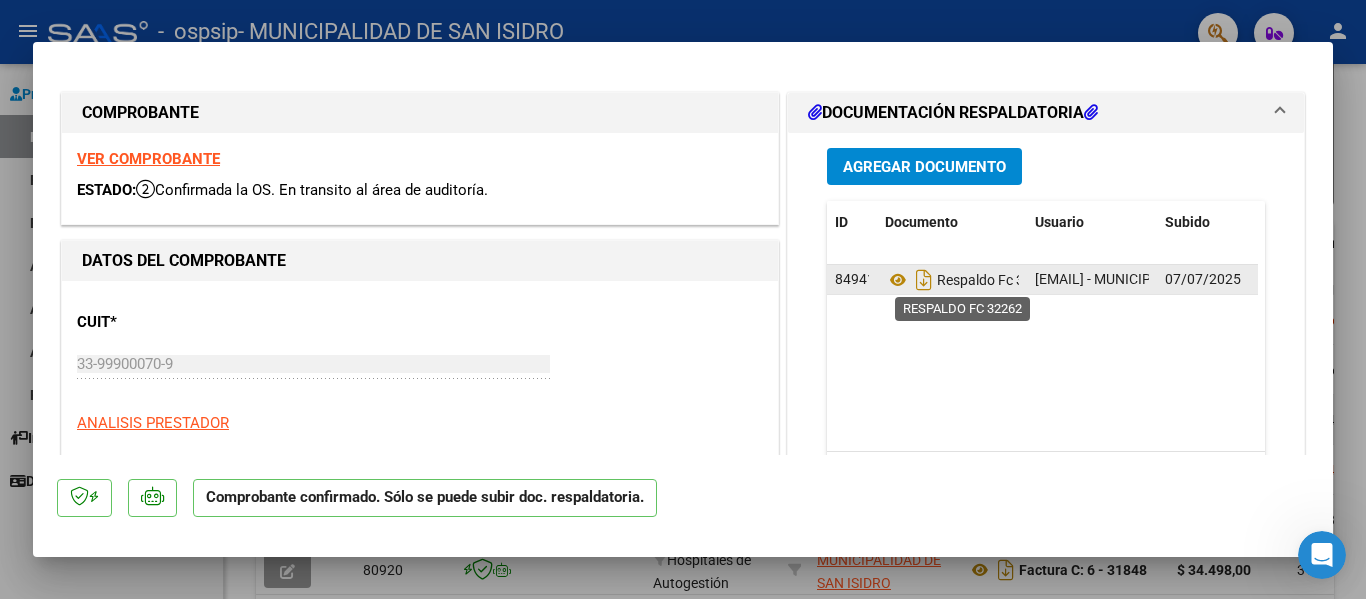 click on "Respaldo Fc 32262" 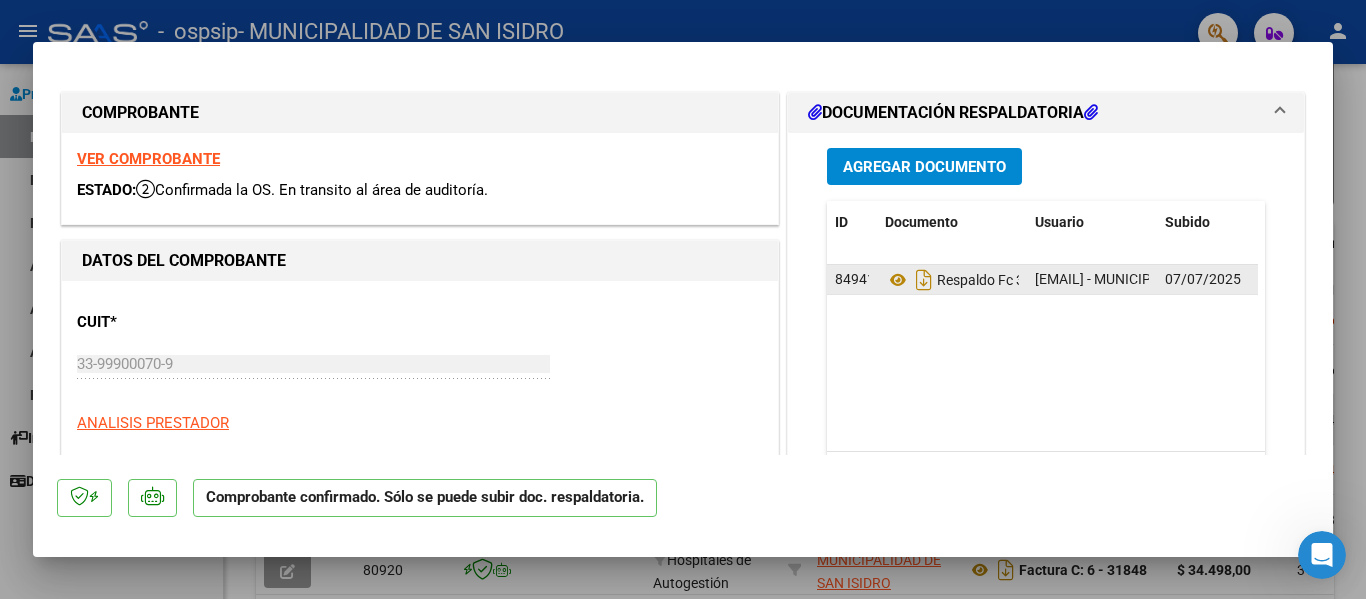 click on "Respaldo Fc 32262" 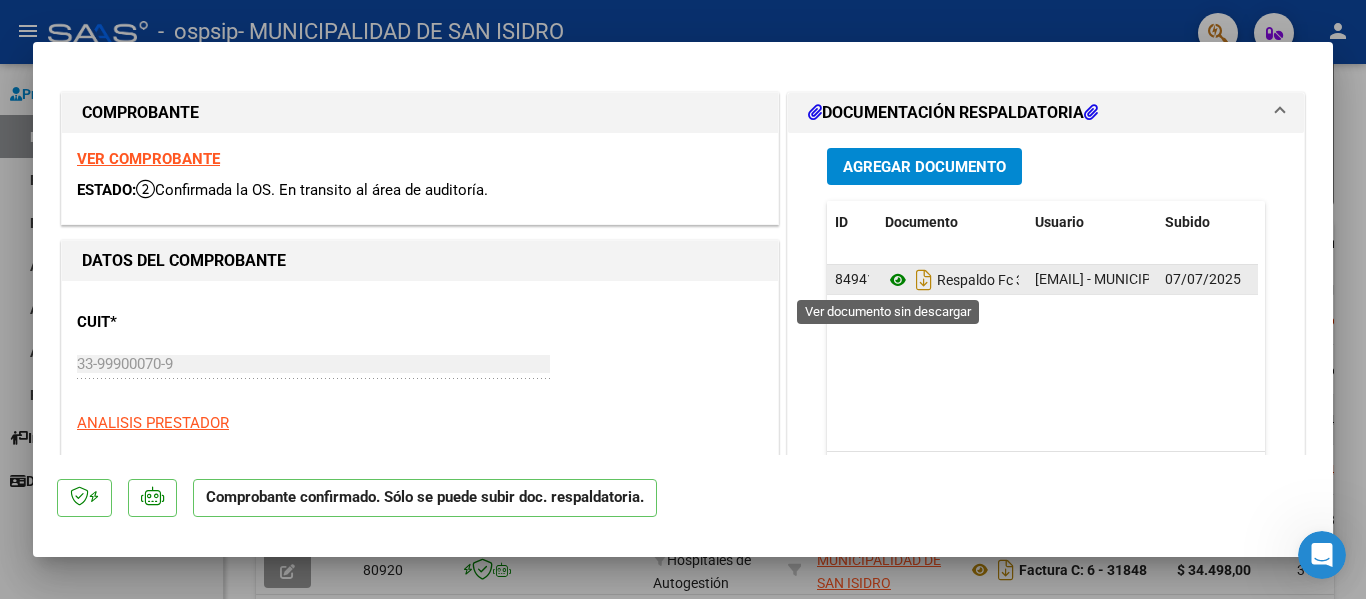 click 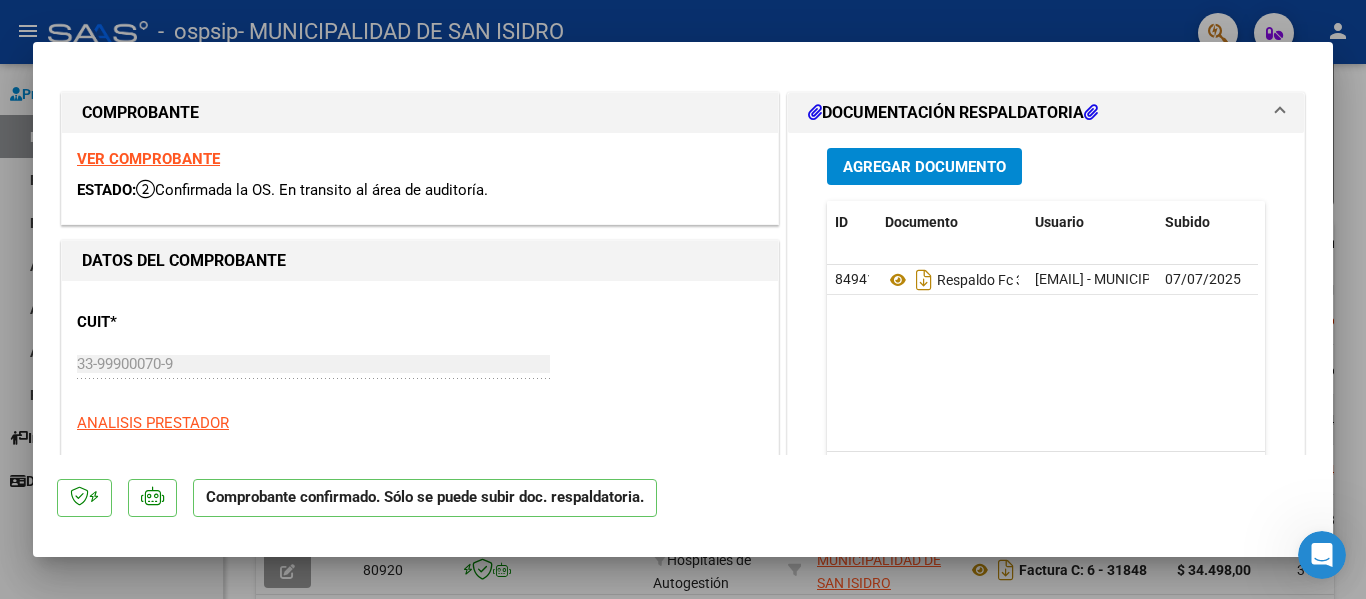 click at bounding box center (683, 299) 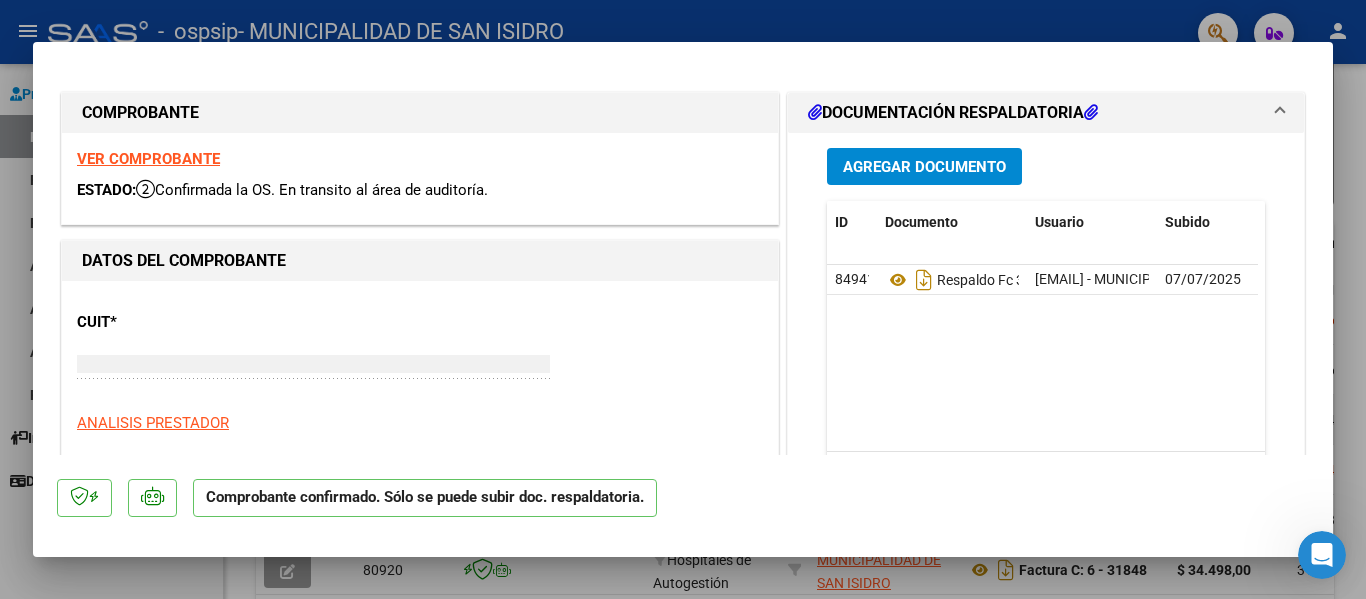 type on "$ 0,00" 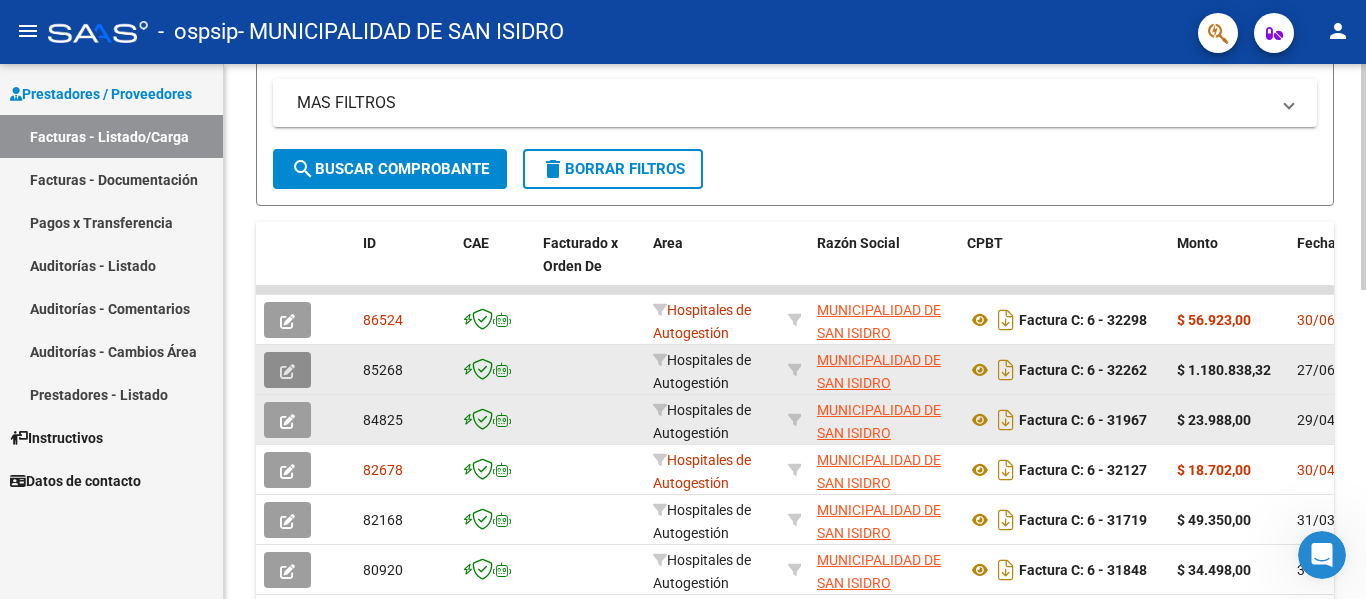 click 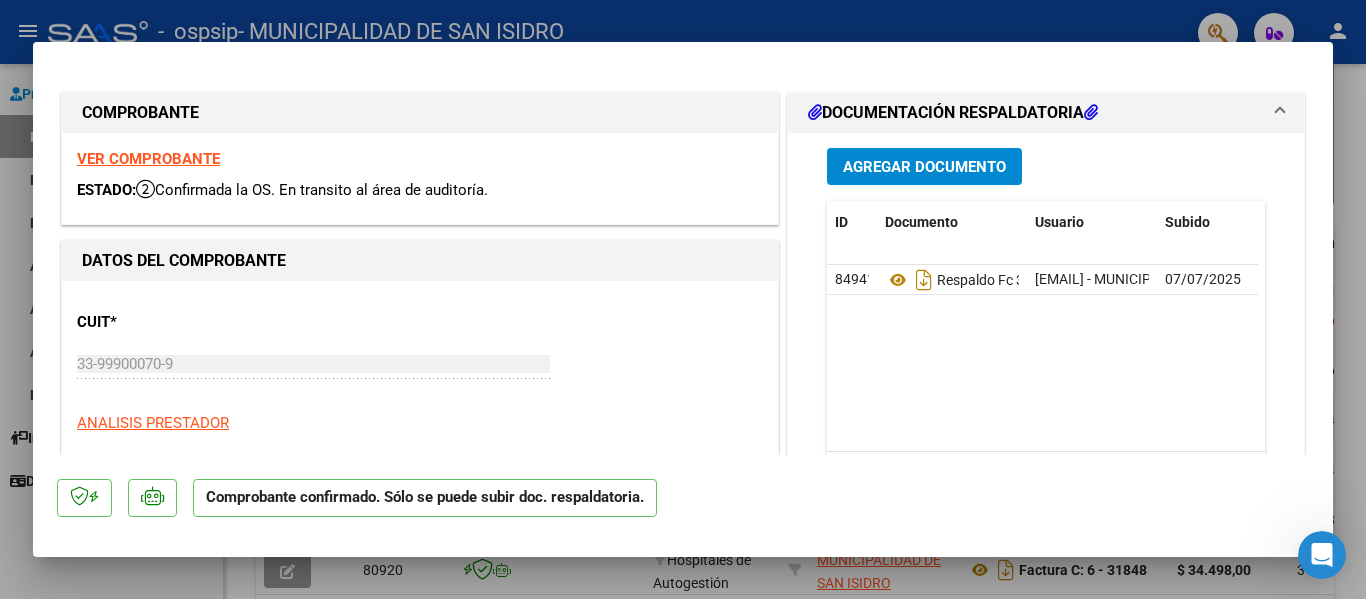 click on "84941 Respaldo Fc 32262 [EMAIL] - MUNICIPALIDAD DE SAN ISIDRO - 07/07/2025" 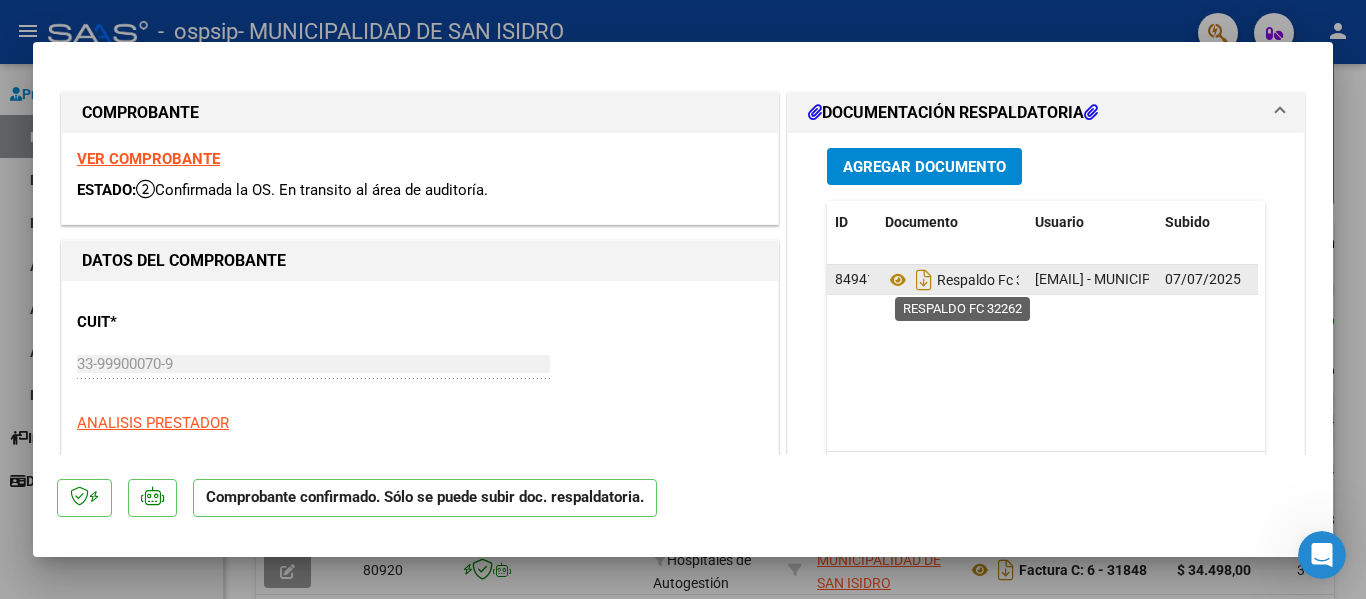 click on "Respaldo Fc 32262" 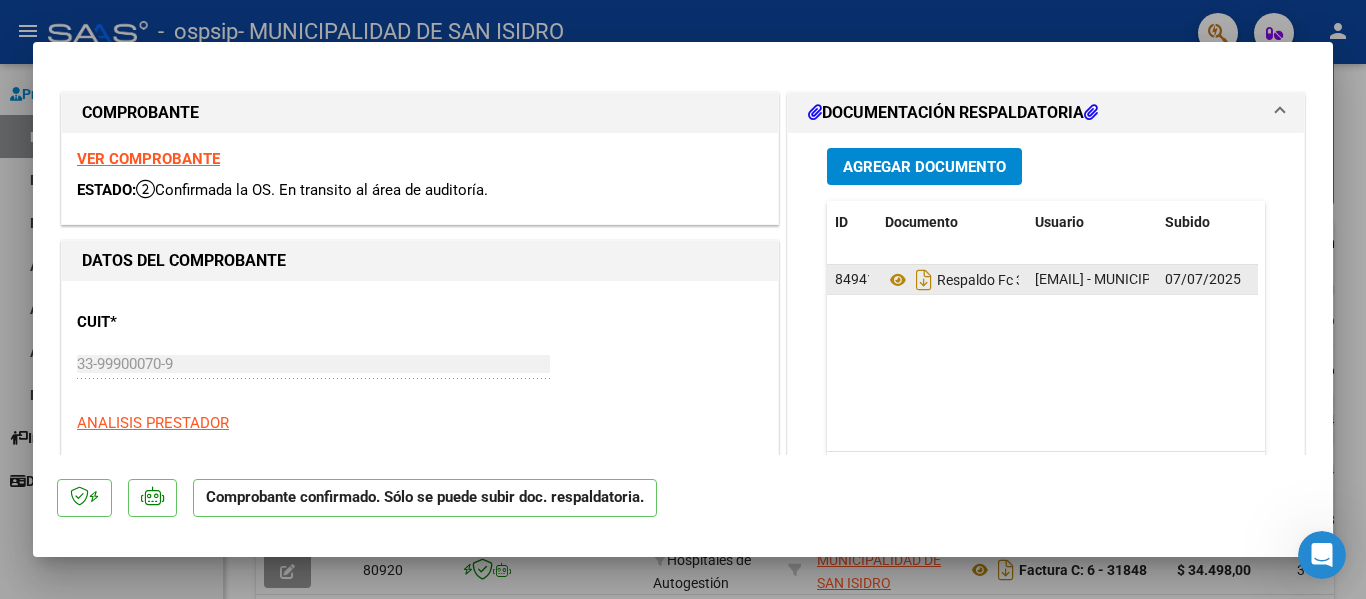 click on "Respaldo Fc 32262" 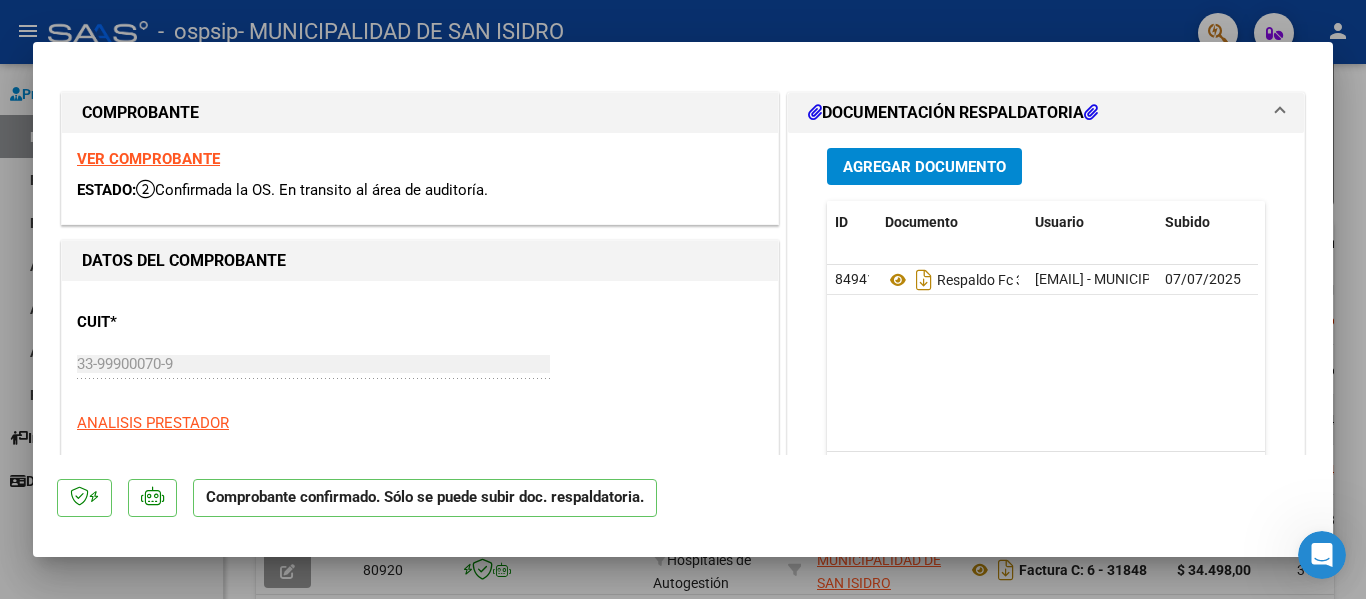 click on "84941 Respaldo Fc 32262 [EMAIL] - MUNICIPALIDAD DE SAN ISIDRO - 07/07/2025" 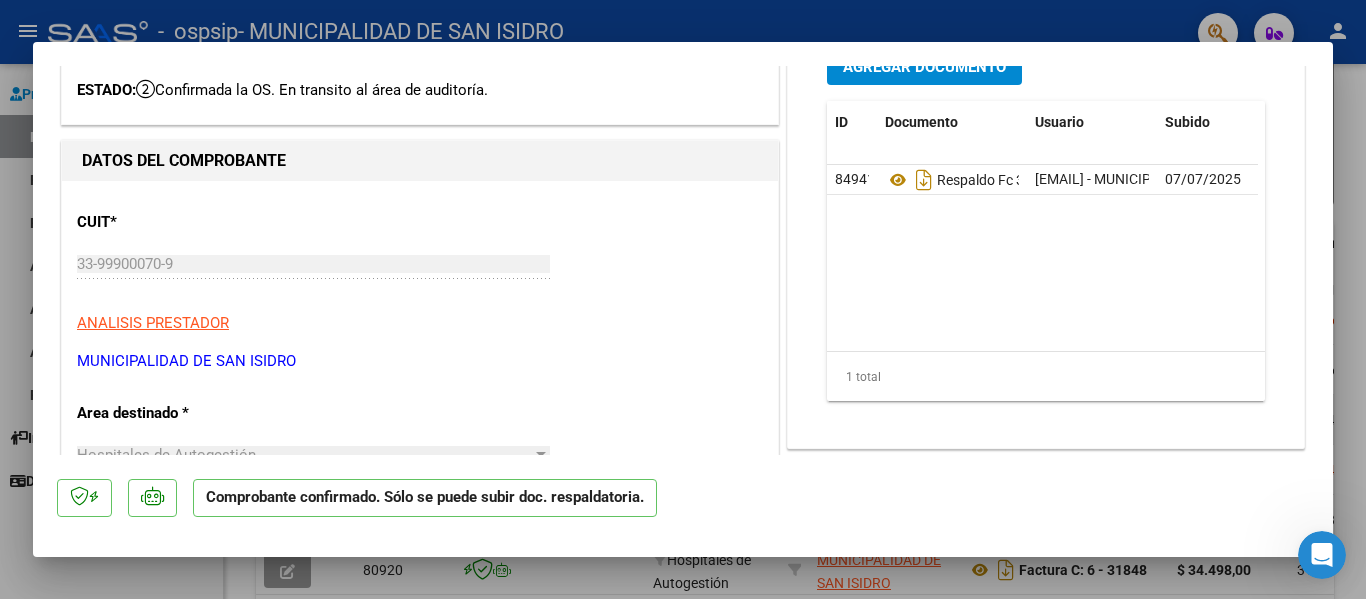 scroll, scrollTop: 0, scrollLeft: 0, axis: both 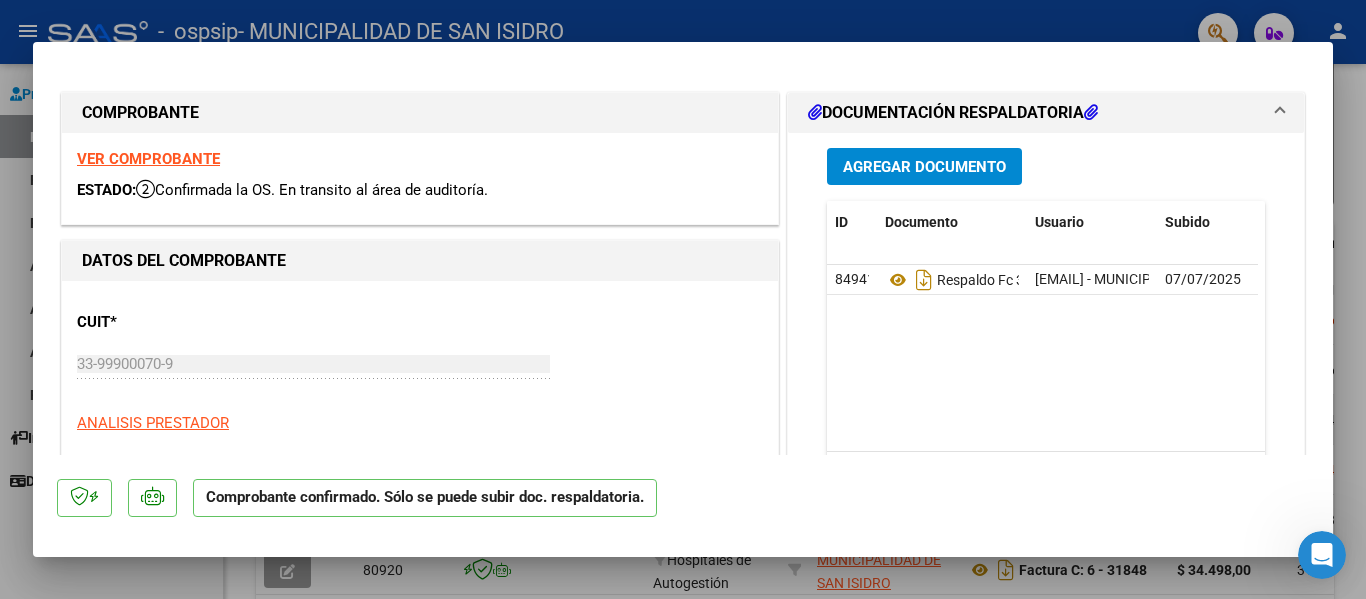 click at bounding box center (683, 299) 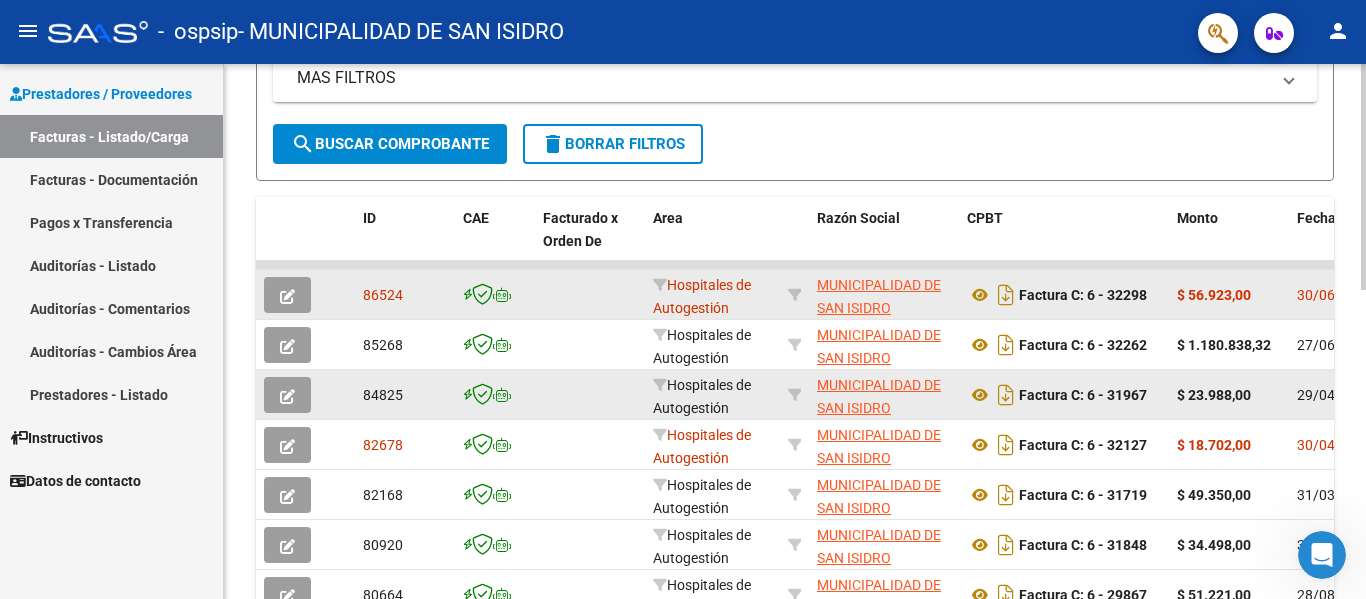 scroll, scrollTop: 500, scrollLeft: 0, axis: vertical 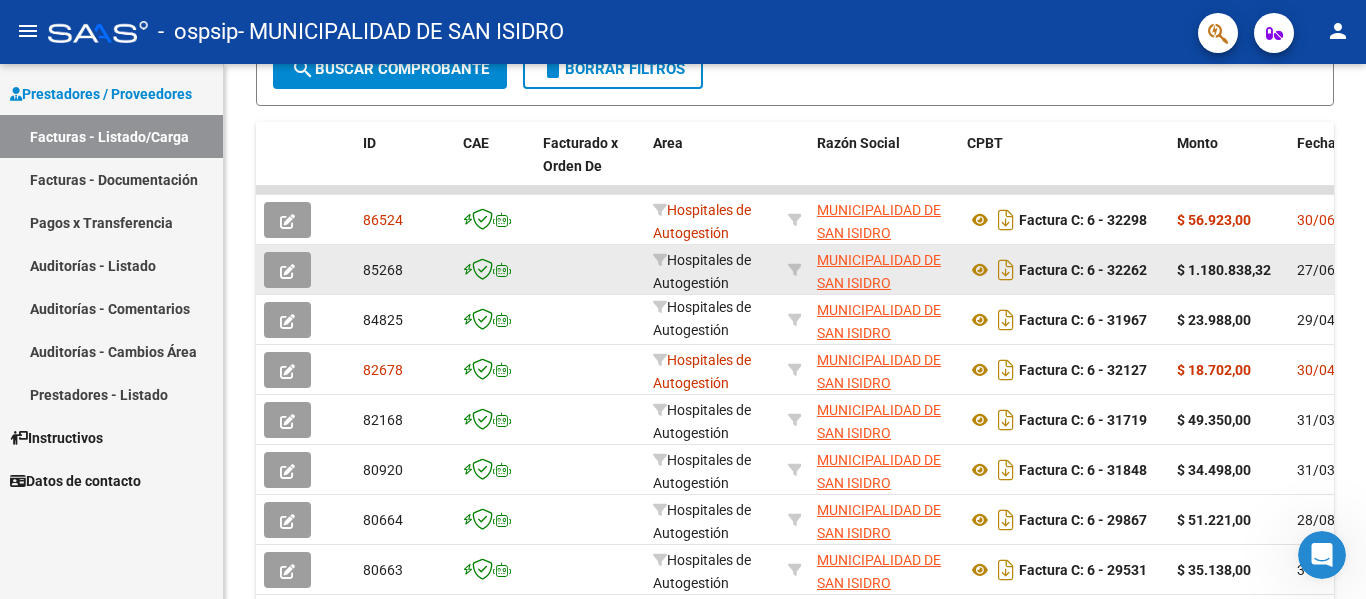 click 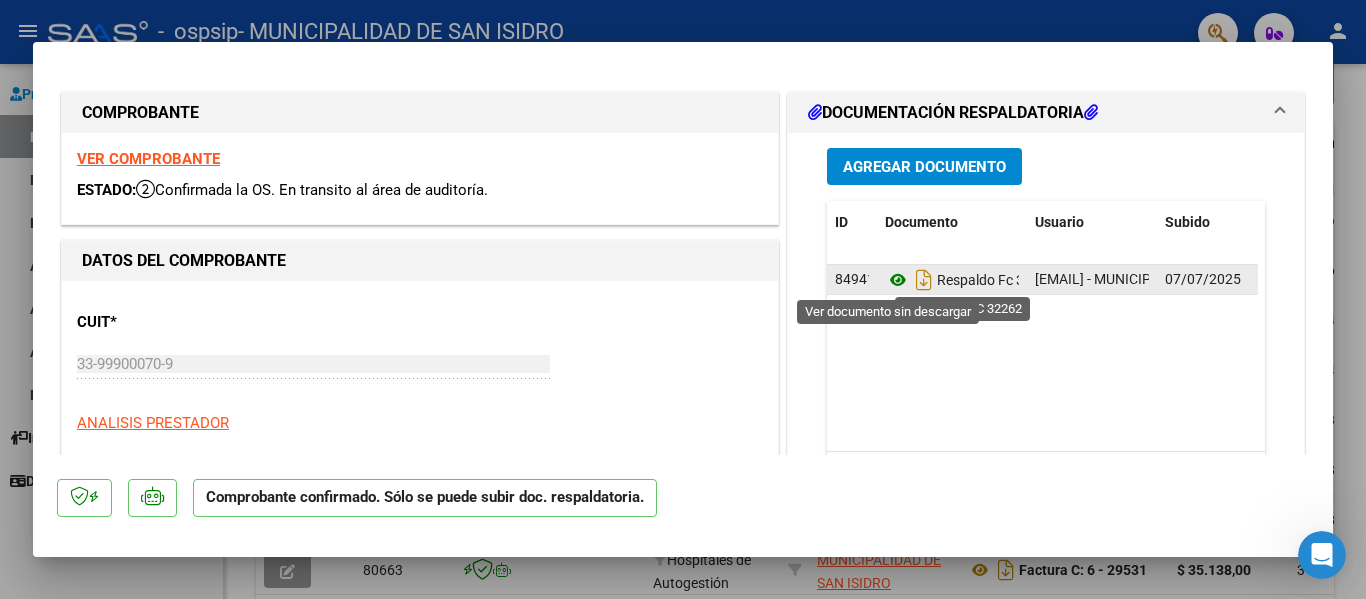 click 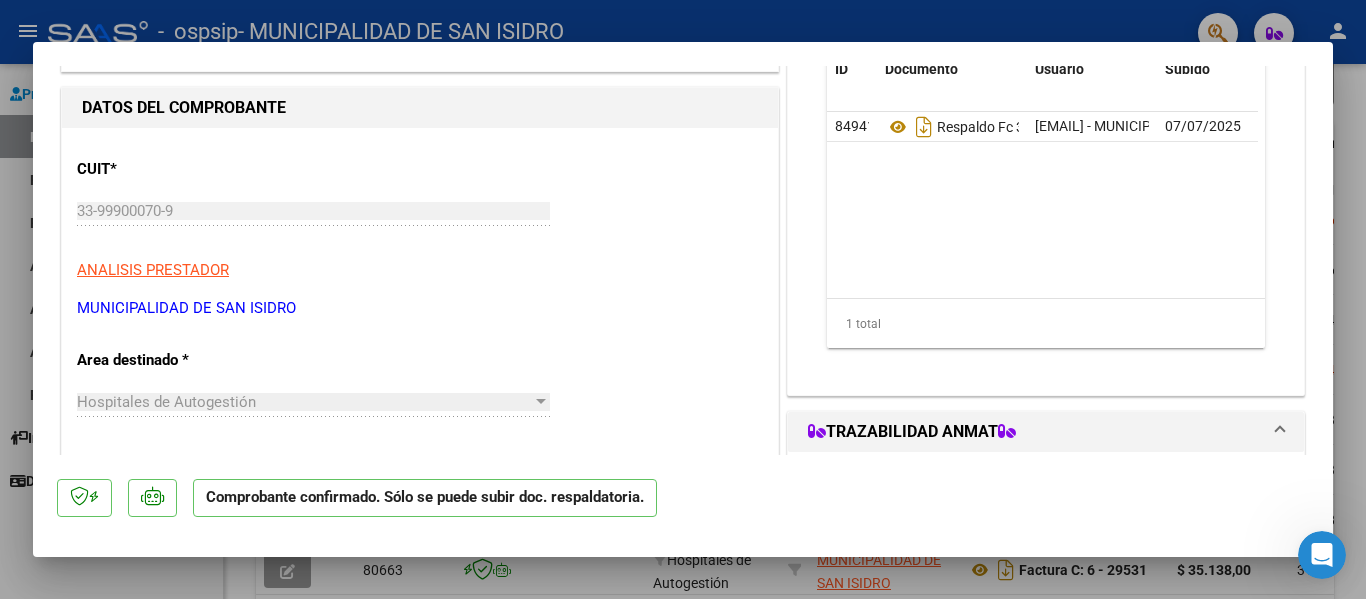 scroll, scrollTop: 200, scrollLeft: 0, axis: vertical 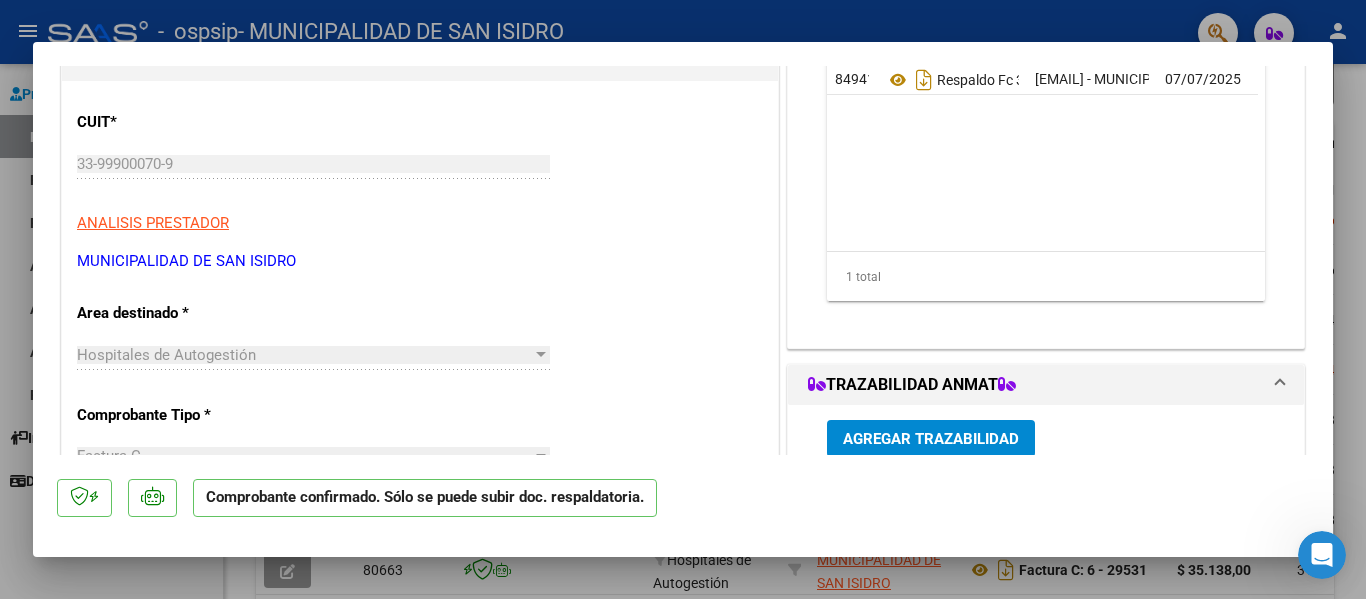 click at bounding box center [683, 299] 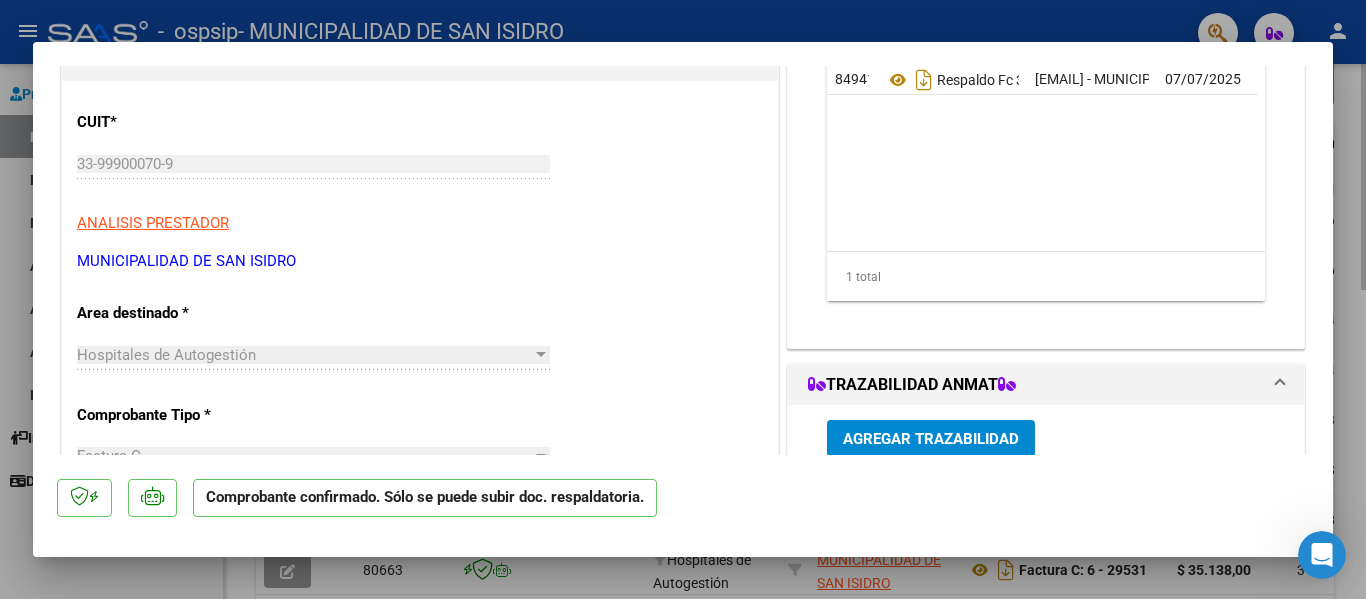 type 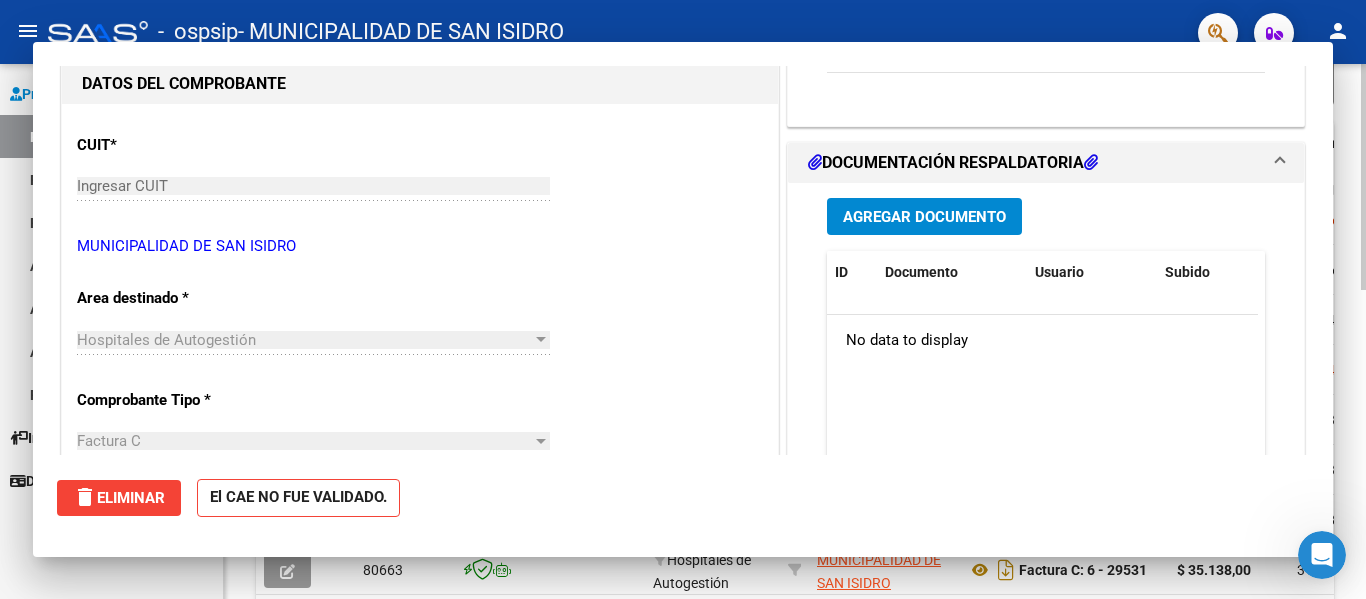 scroll, scrollTop: 0, scrollLeft: 0, axis: both 